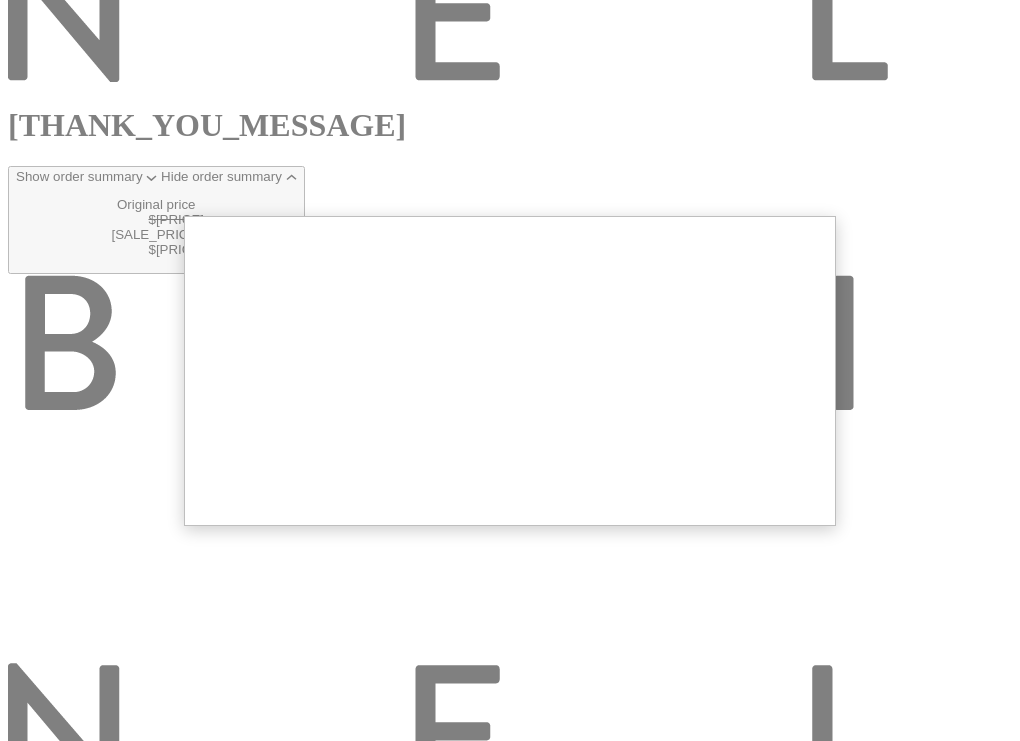 scroll, scrollTop: 471, scrollLeft: 0, axis: vertical 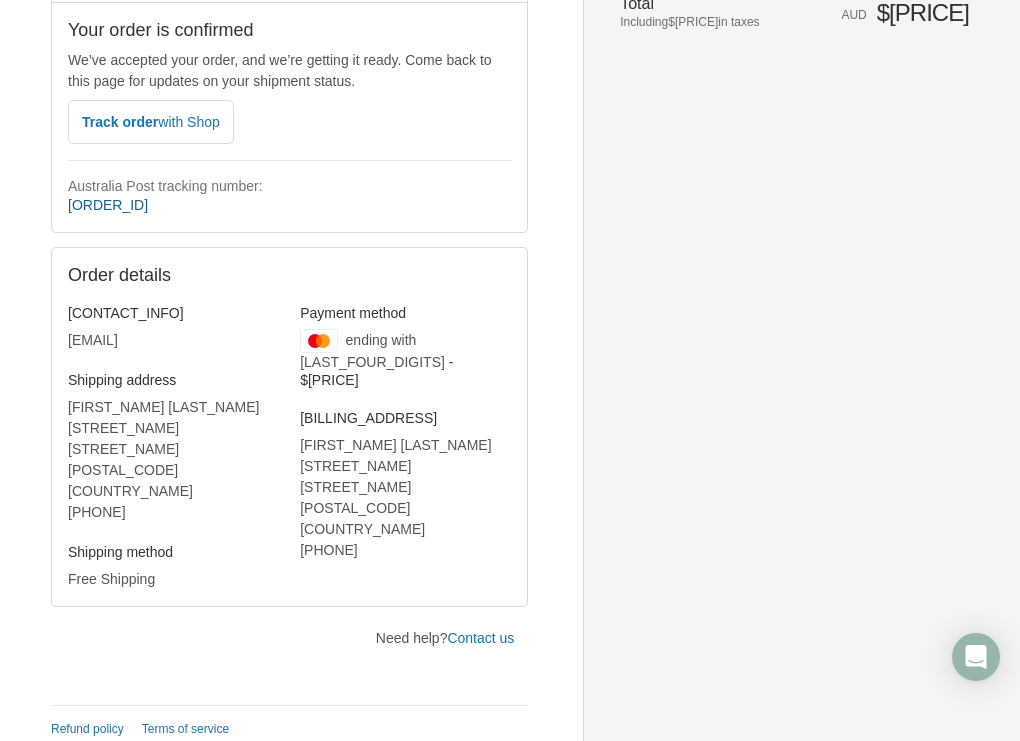 click on "[ORDER_ID]" at bounding box center (108, 205) 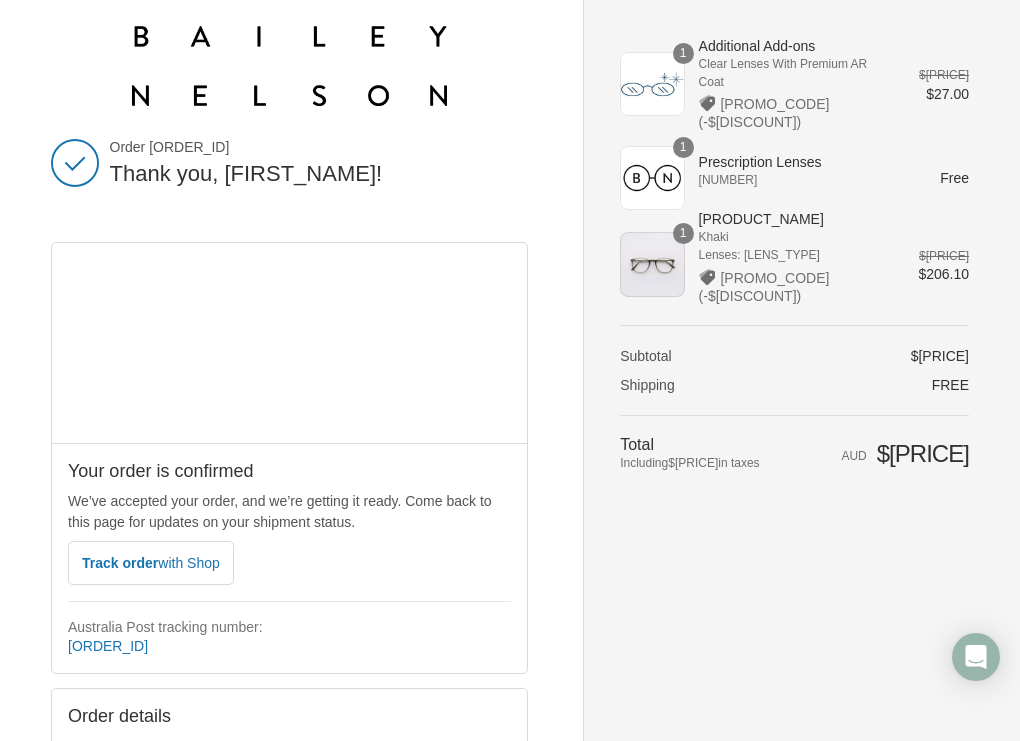 scroll, scrollTop: 0, scrollLeft: 0, axis: both 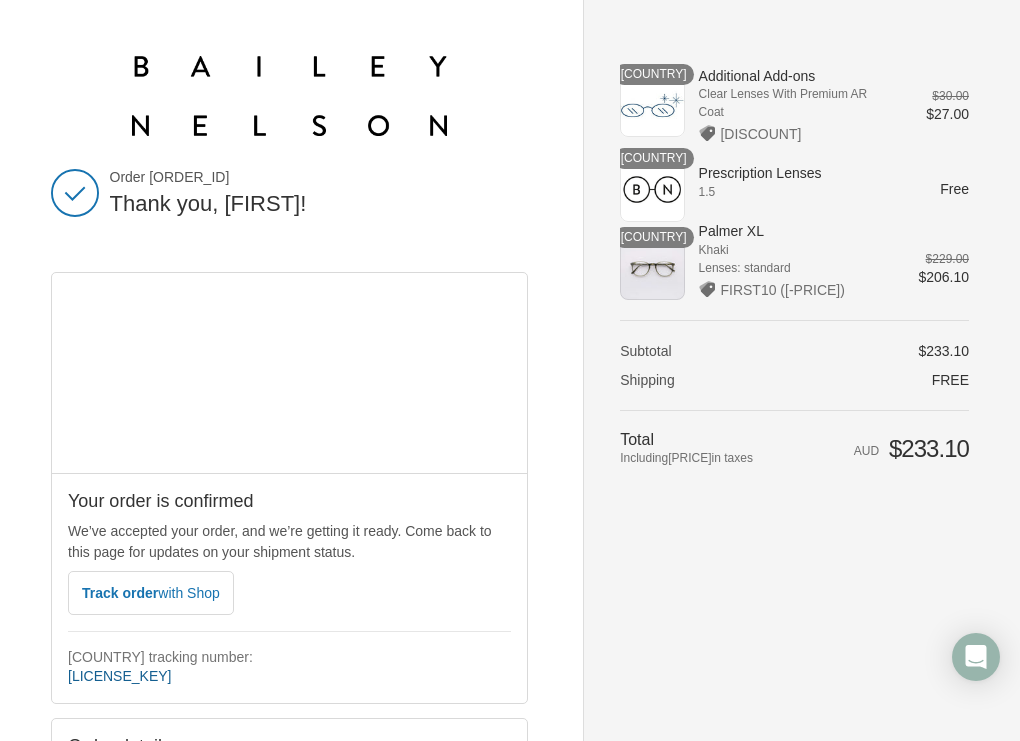click on "[LICENSE_KEY]" at bounding box center [120, 676] 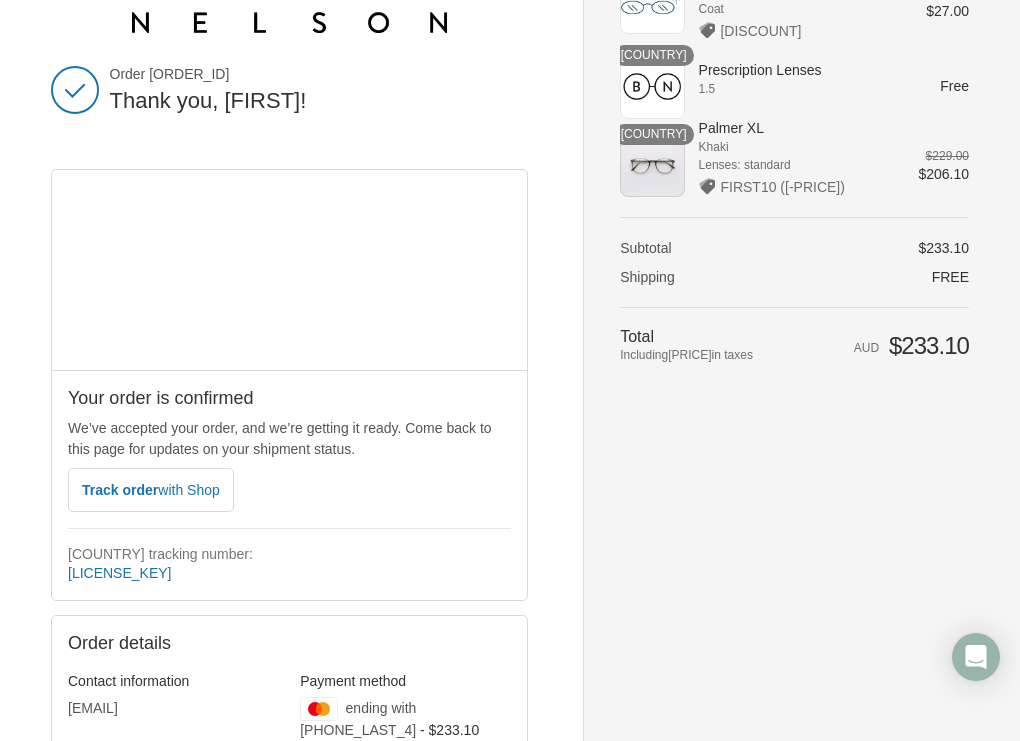 scroll, scrollTop: 300, scrollLeft: 0, axis: vertical 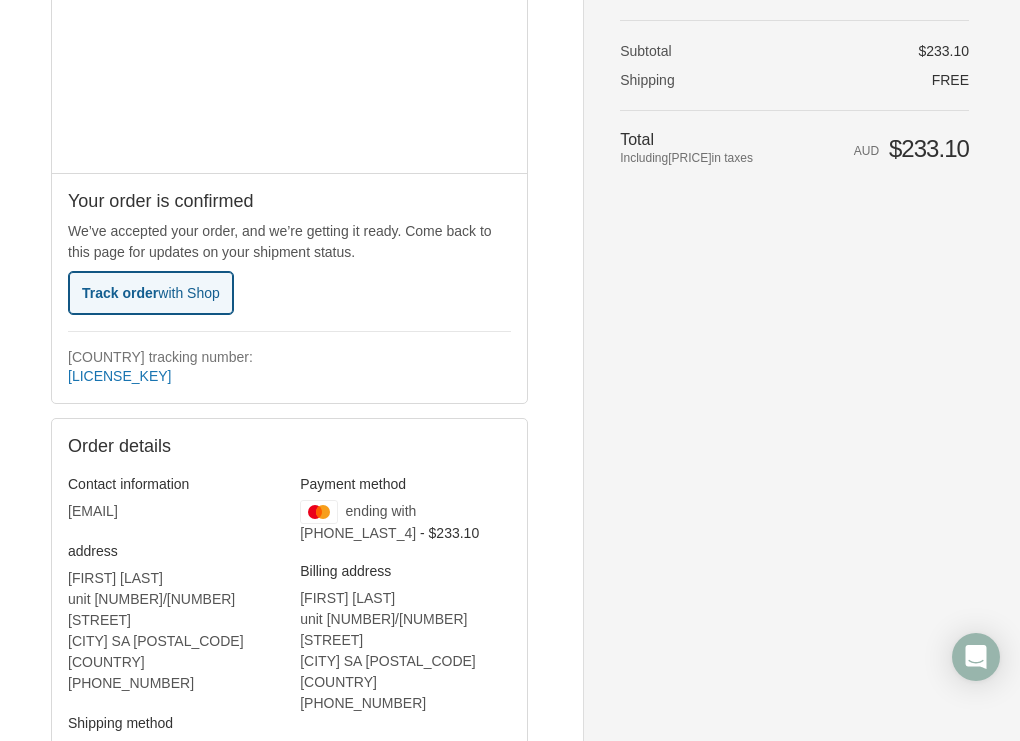 click on "with Shop" at bounding box center [188, 293] 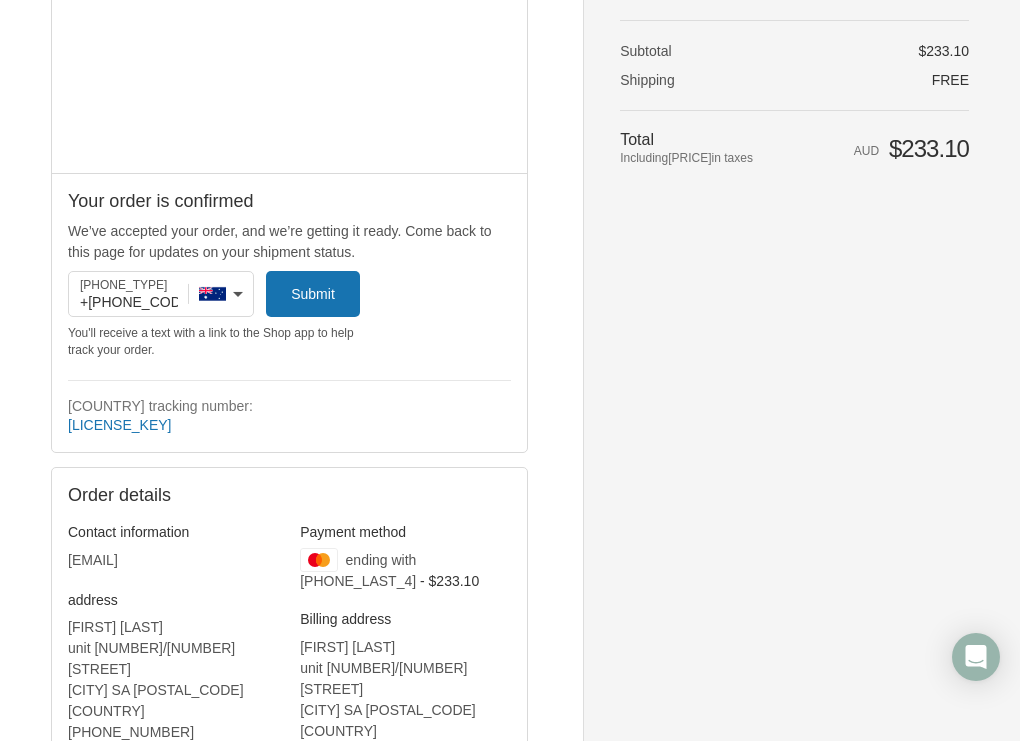 click on "Palmer XL" at bounding box center (794, 70) 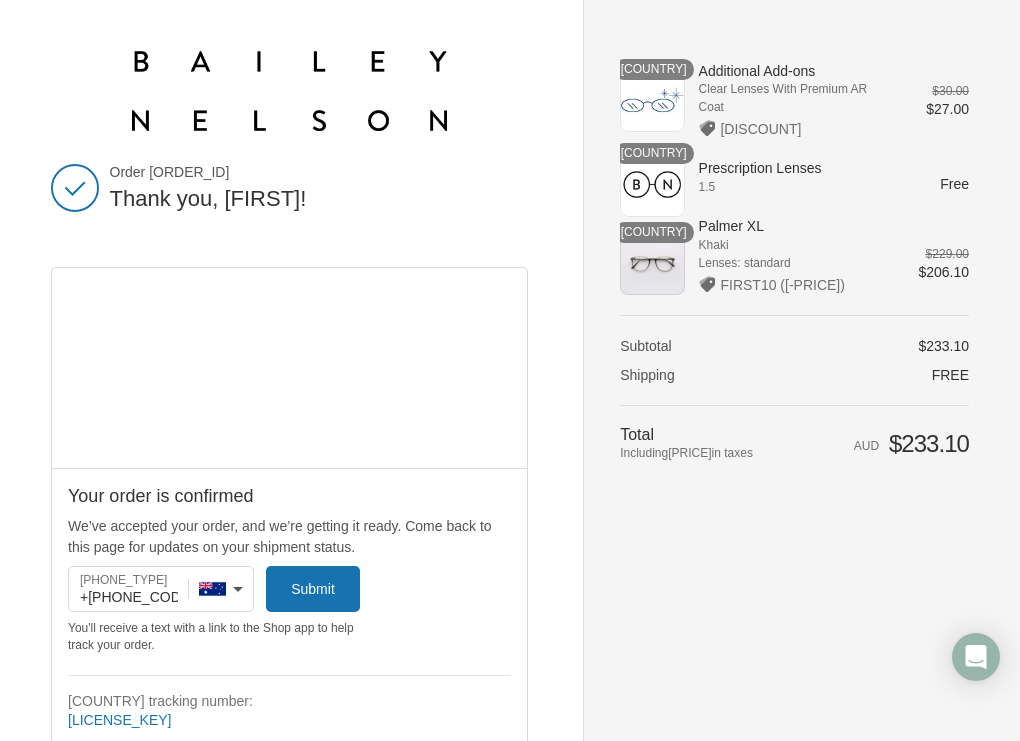 scroll, scrollTop: 0, scrollLeft: 0, axis: both 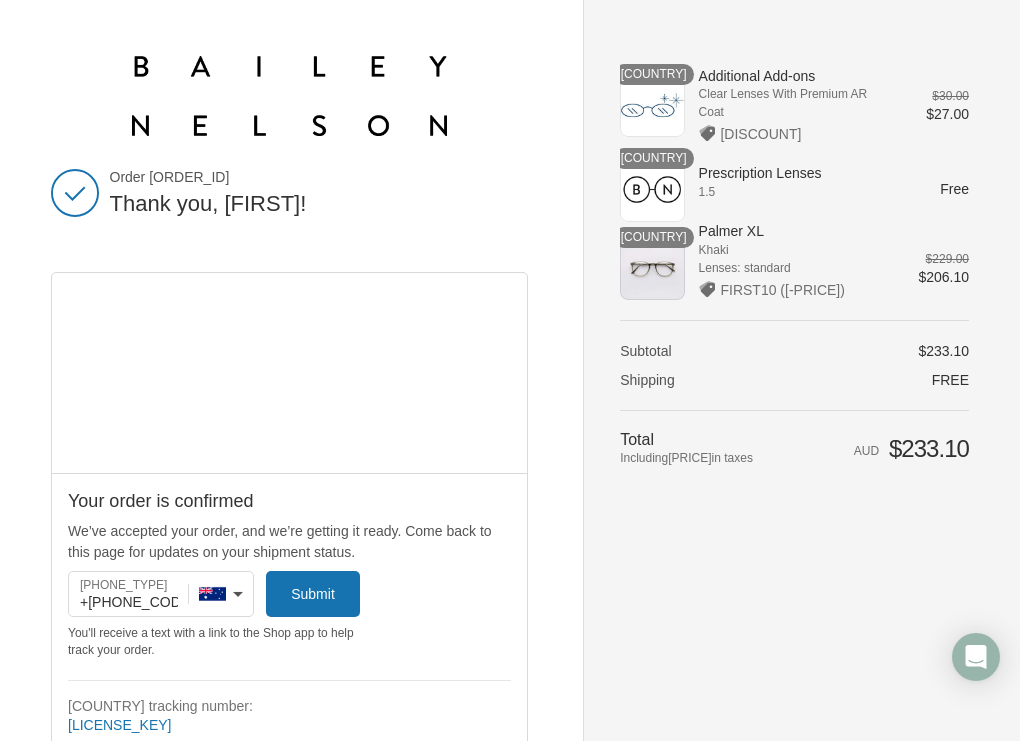 click on "Order [ORDER_ID]" at bounding box center (319, 177) 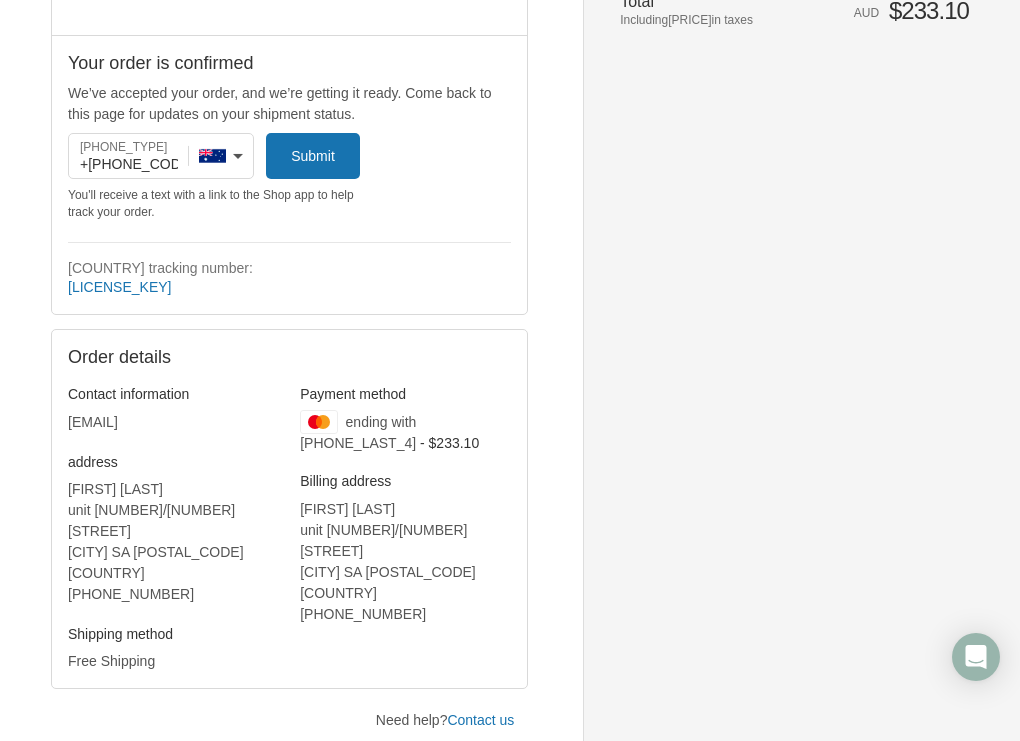 scroll, scrollTop: 516, scrollLeft: 0, axis: vertical 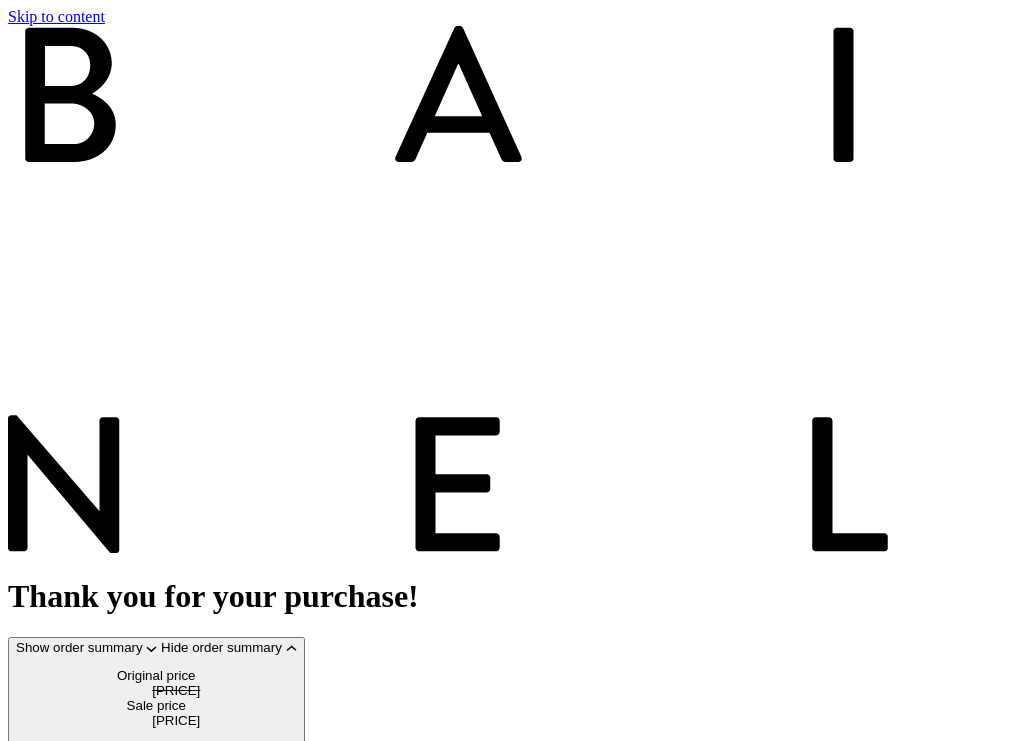click on "Order [ORDER_ID]" at bounding box center [73, 1517] 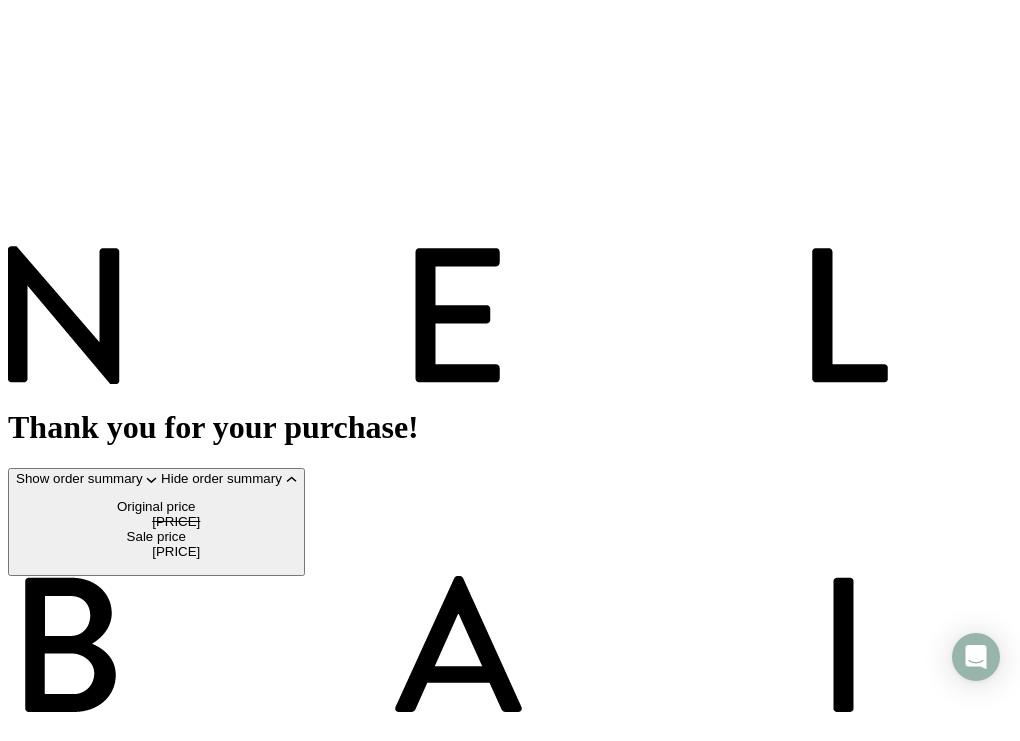 scroll, scrollTop: 0, scrollLeft: 0, axis: both 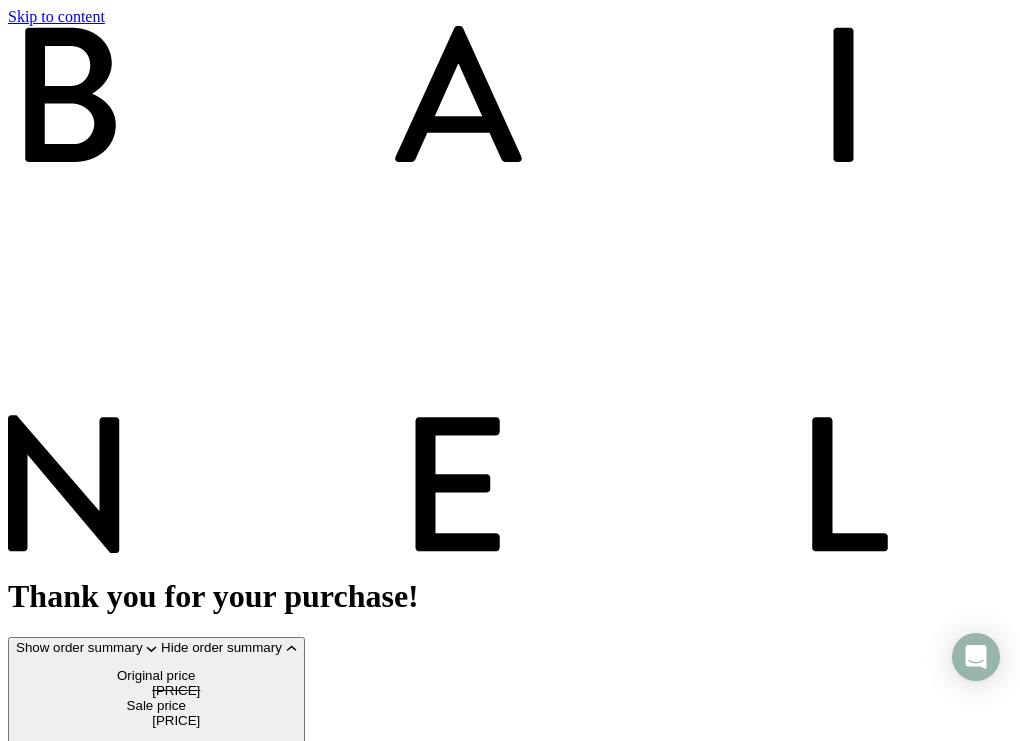click on "Order [ORDER_ID]" at bounding box center (73, 1517) 